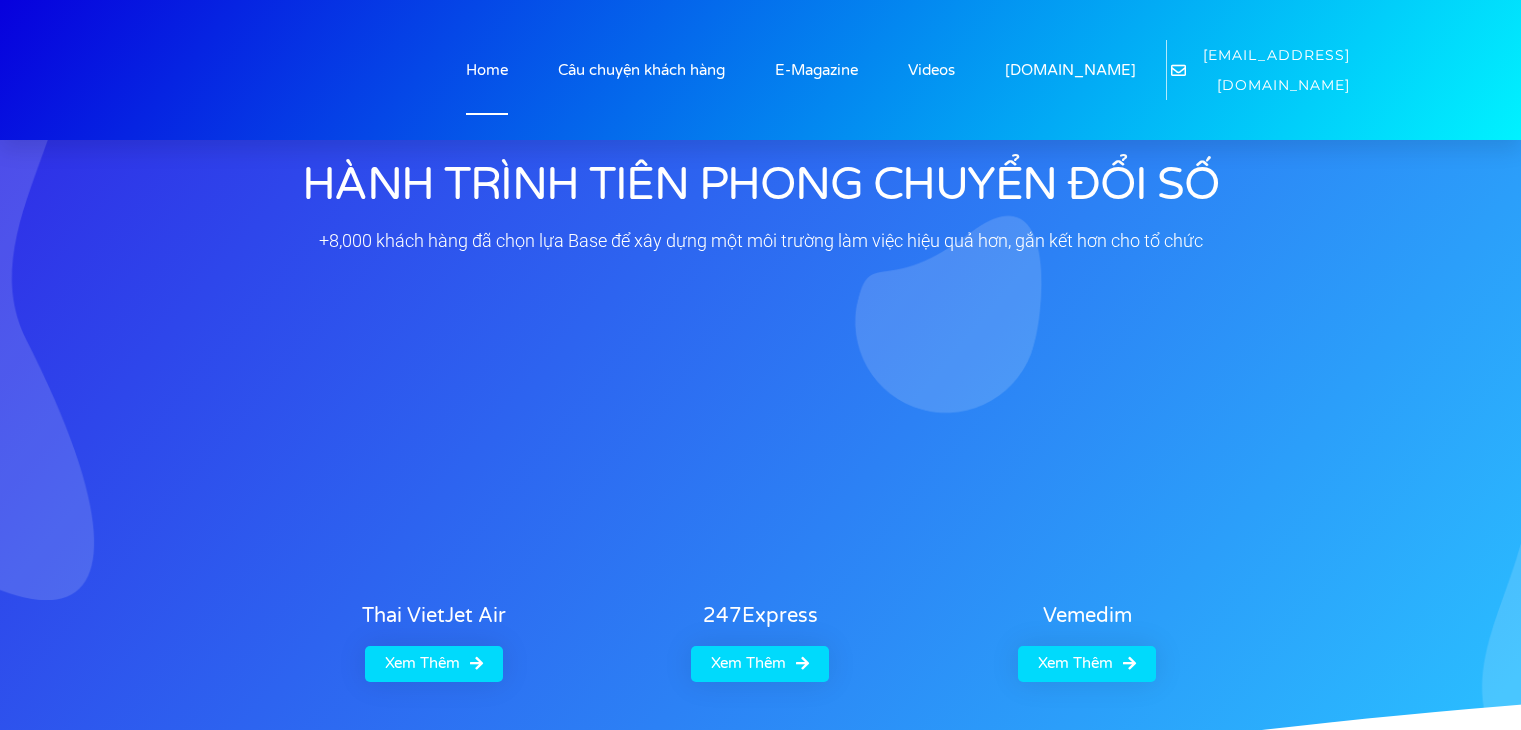 scroll, scrollTop: 0, scrollLeft: 0, axis: both 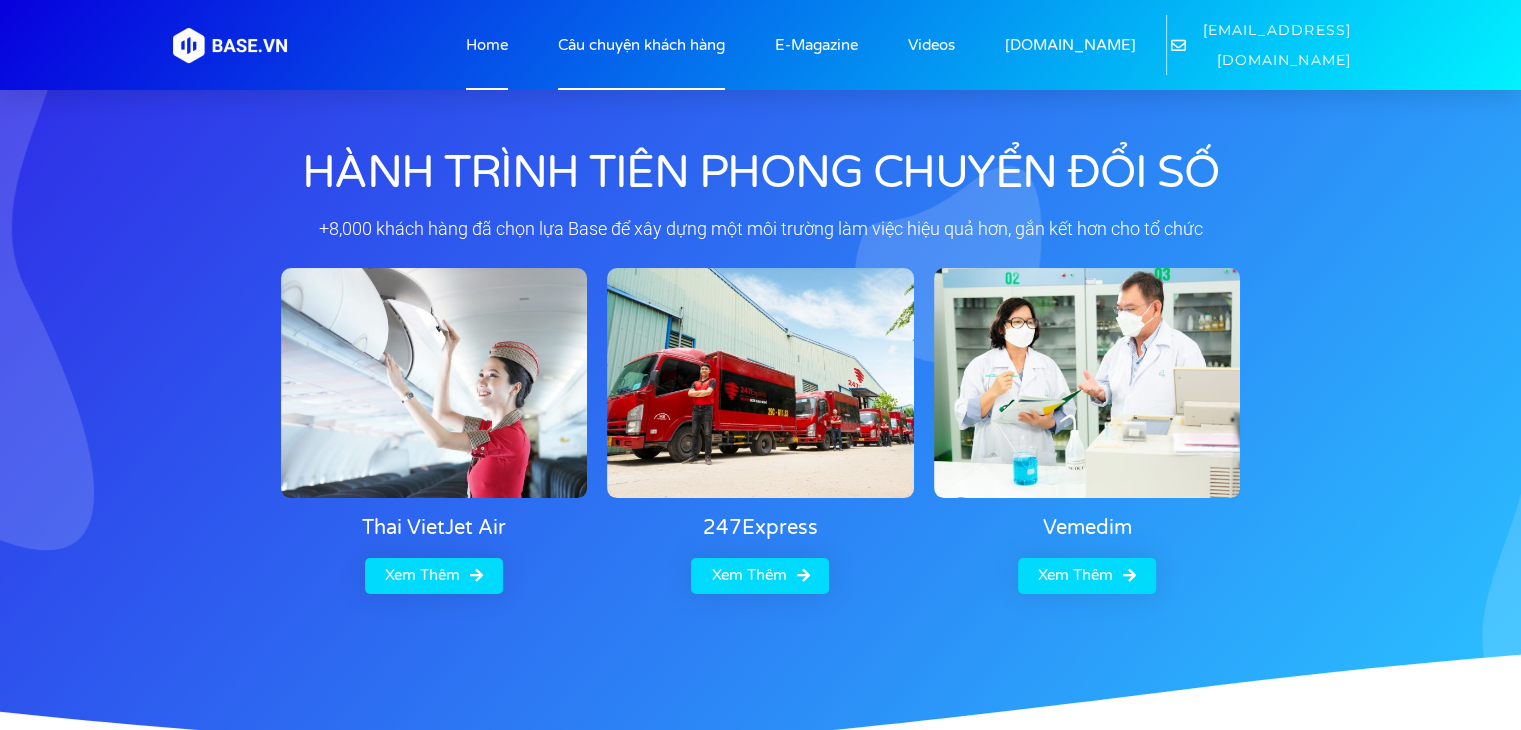 click on "Câu chuyện khách hàng" 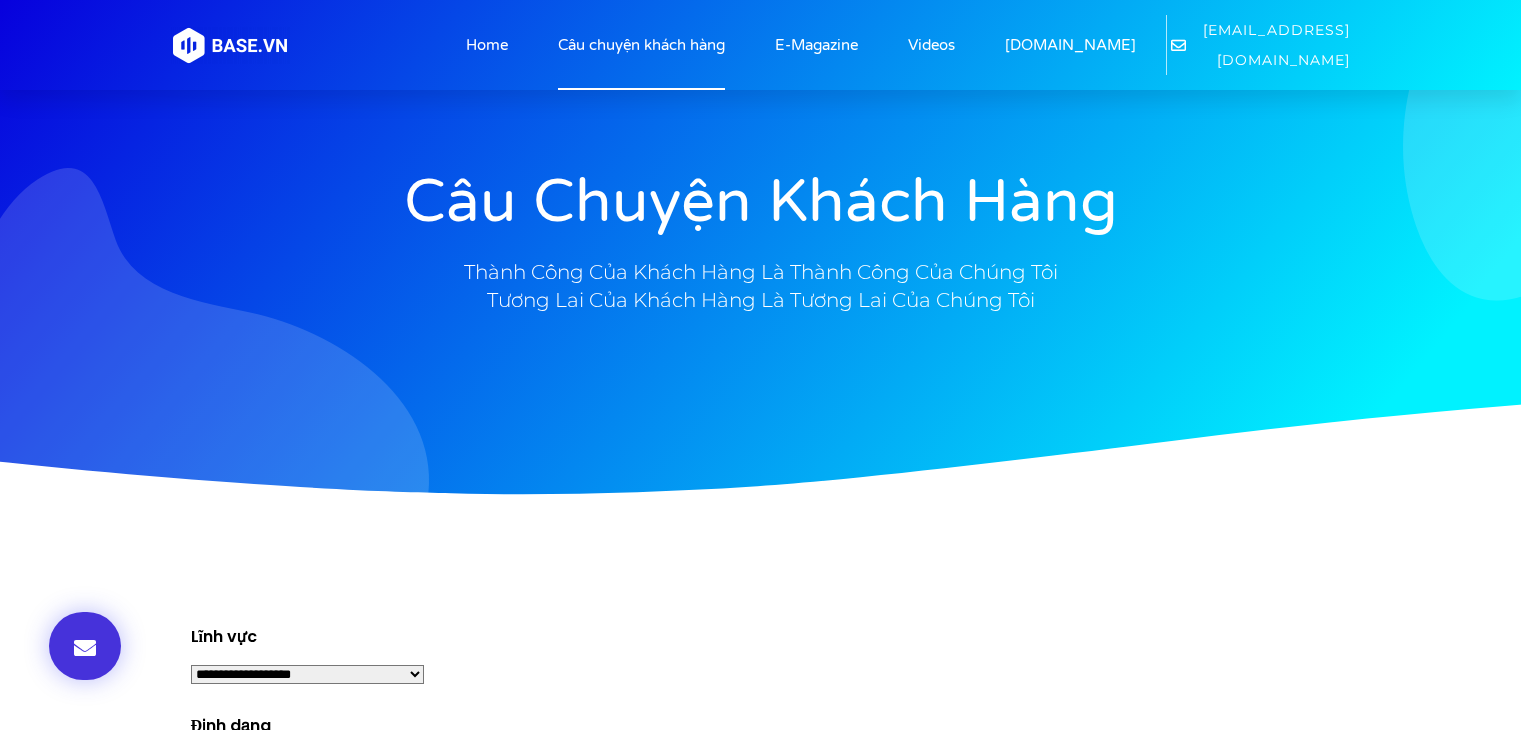 scroll, scrollTop: 0, scrollLeft: 0, axis: both 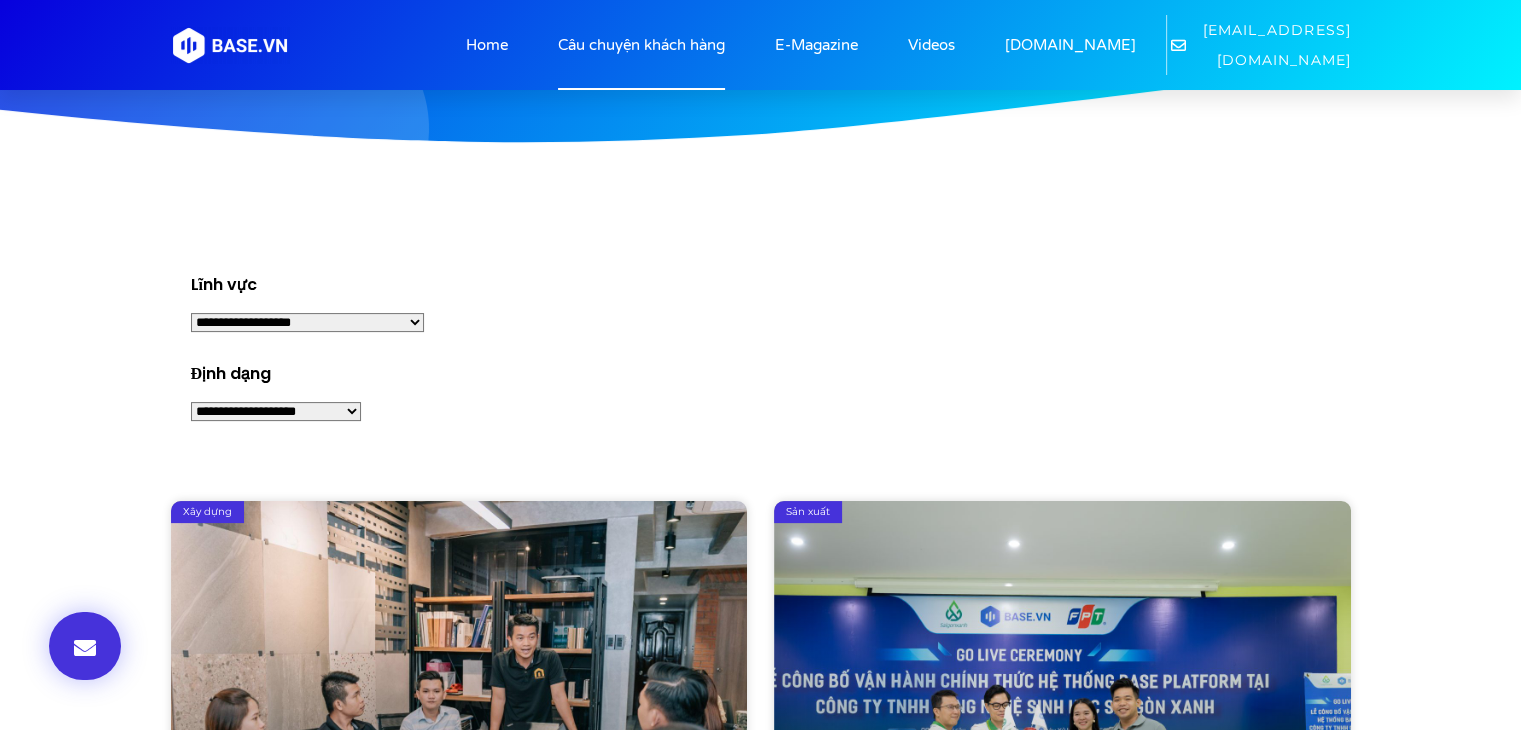 click on "**********" at bounding box center [308, 322] 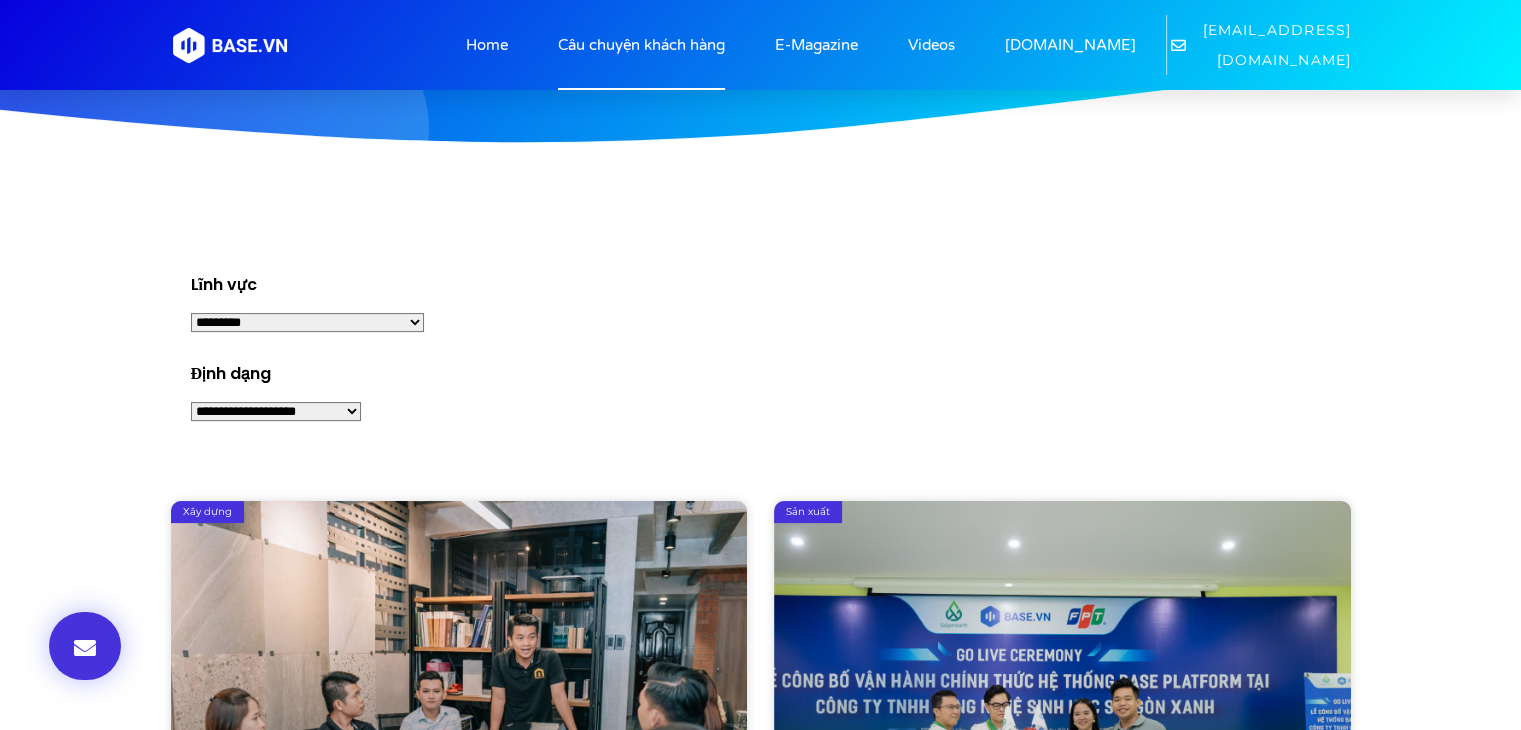 click on "**********" at bounding box center (308, 322) 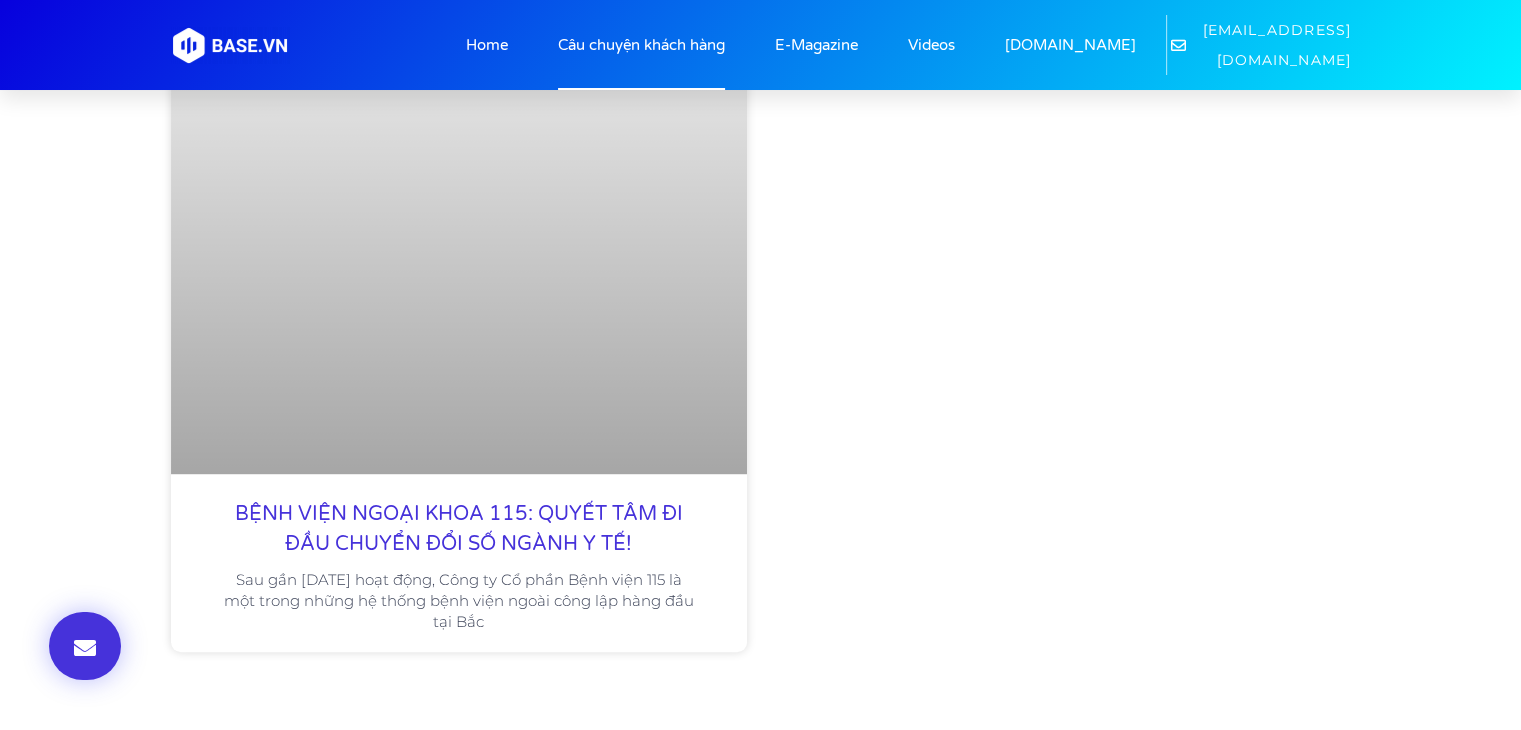 scroll, scrollTop: 1154, scrollLeft: 0, axis: vertical 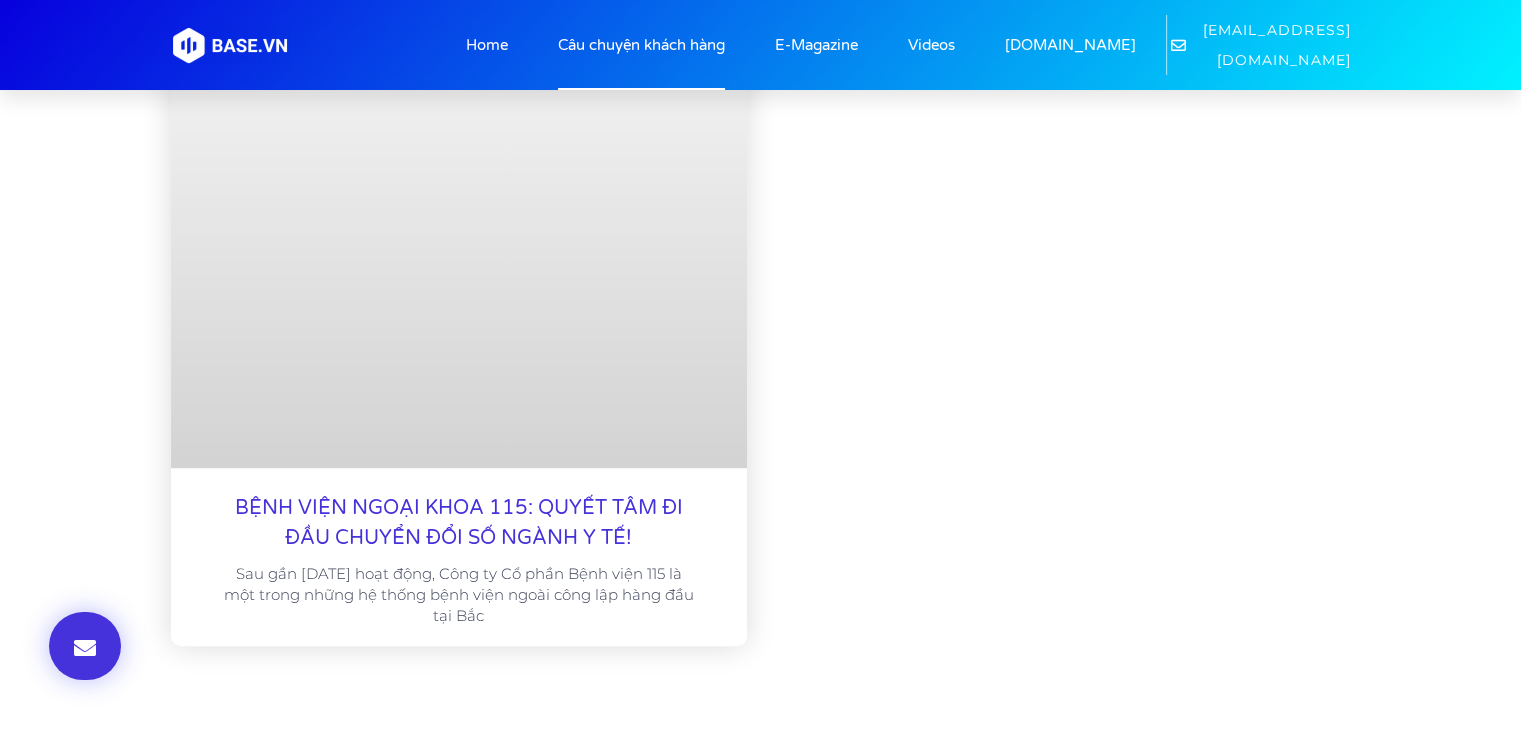 click on "BỆNH VIỆN NGOẠI KHOA 115: QUYẾT TÂM ĐI ĐẦU CHUYỂN ĐỔI SỐ NGÀNH Y TẾ!" at bounding box center [459, 523] 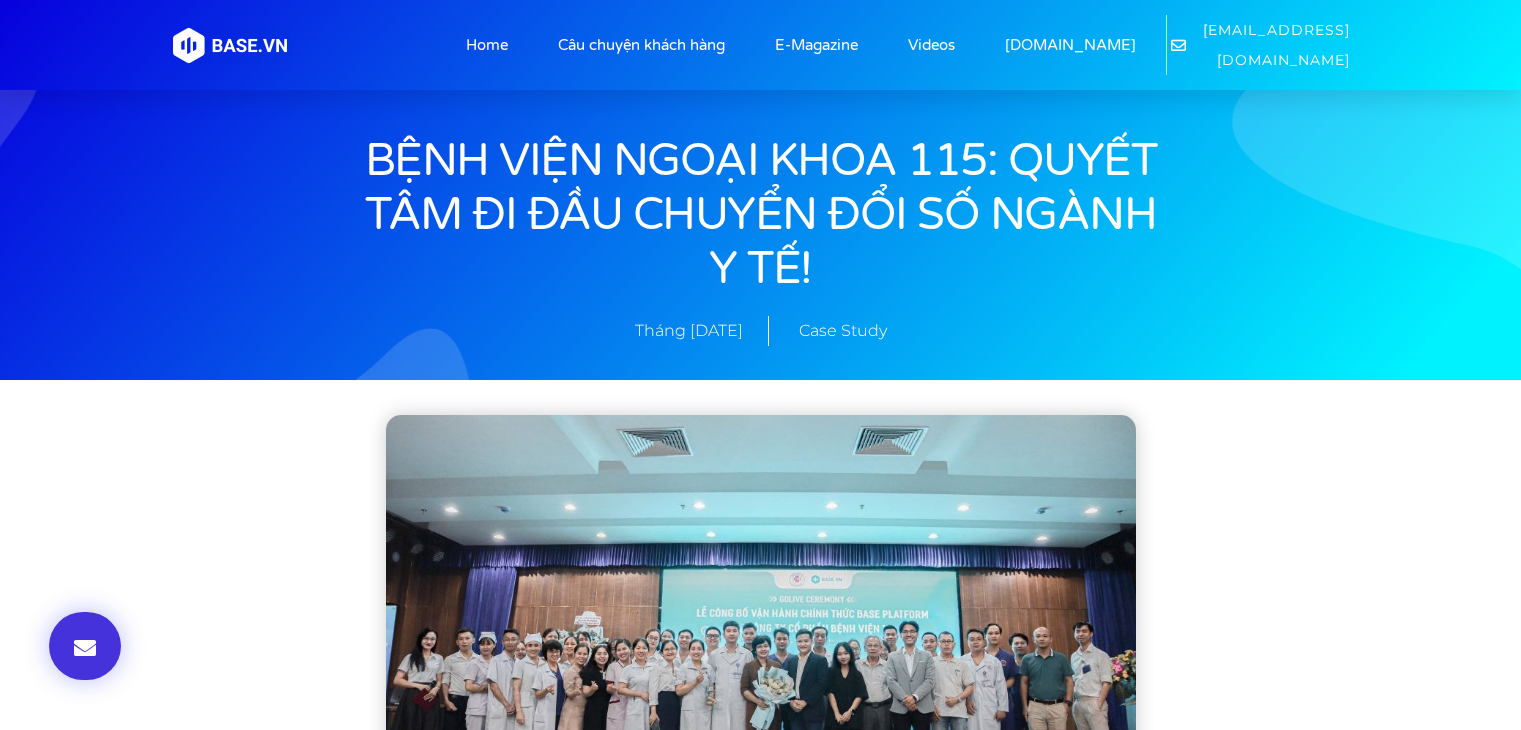 scroll, scrollTop: 0, scrollLeft: 0, axis: both 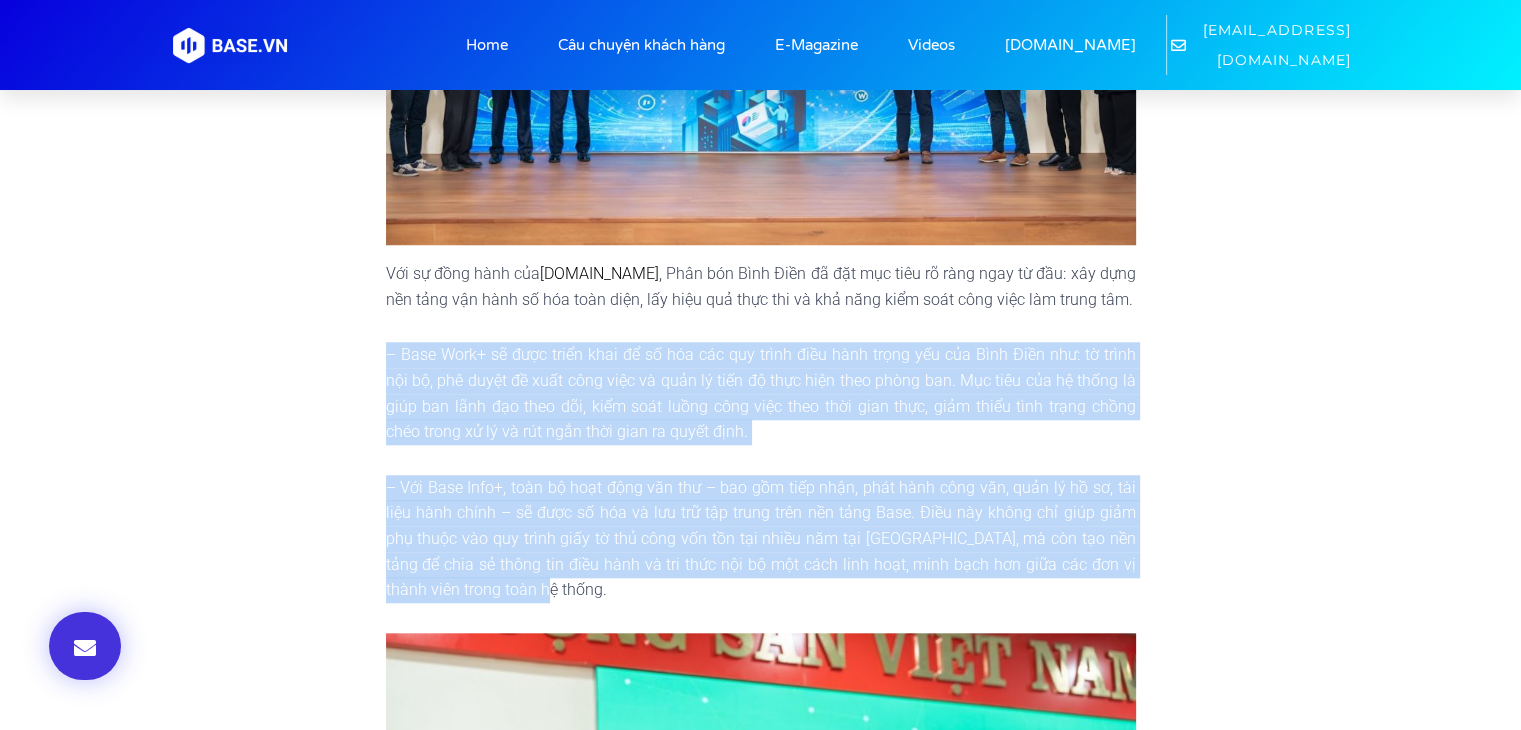drag, startPoint x: 357, startPoint y: 337, endPoint x: 547, endPoint y: 561, distance: 293.72775 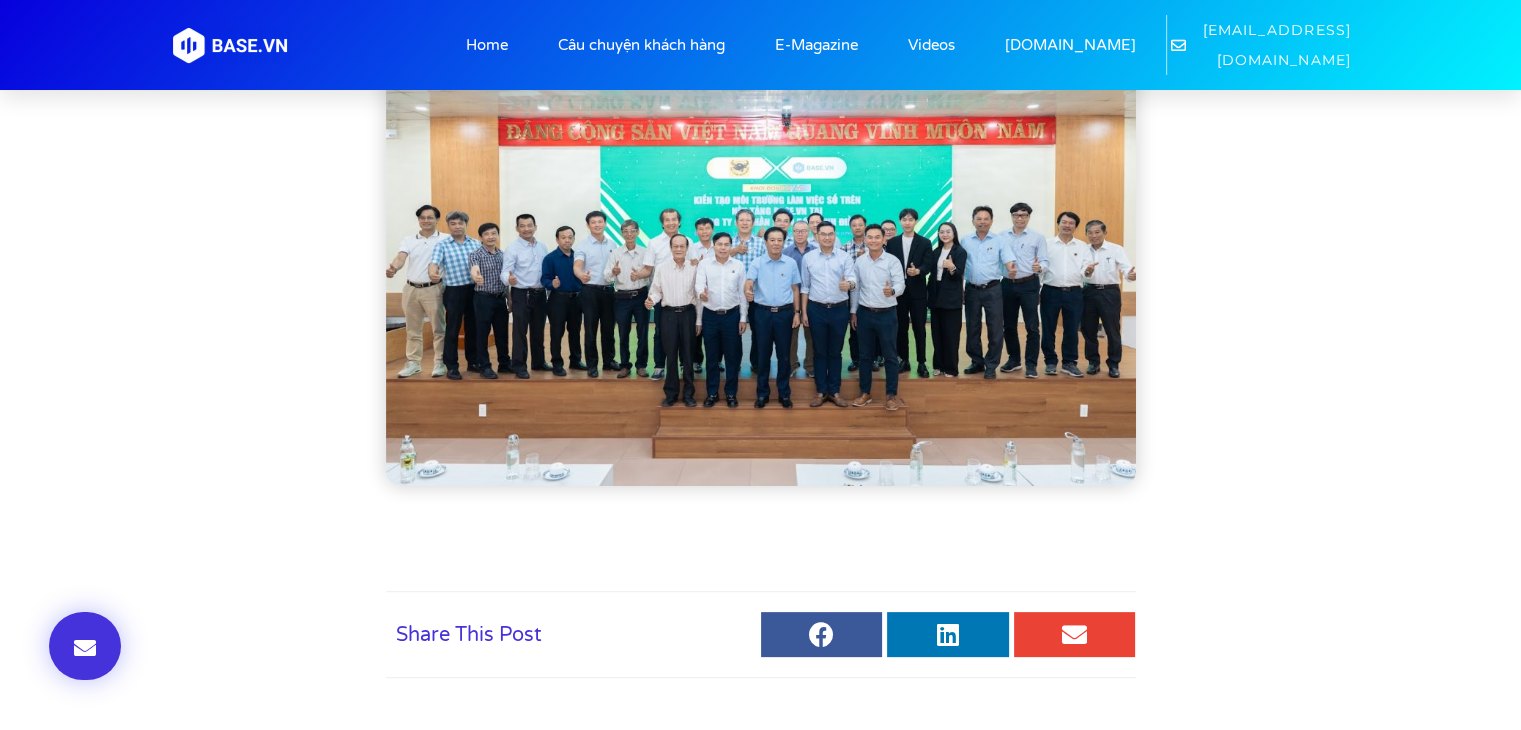 scroll, scrollTop: 0, scrollLeft: 0, axis: both 